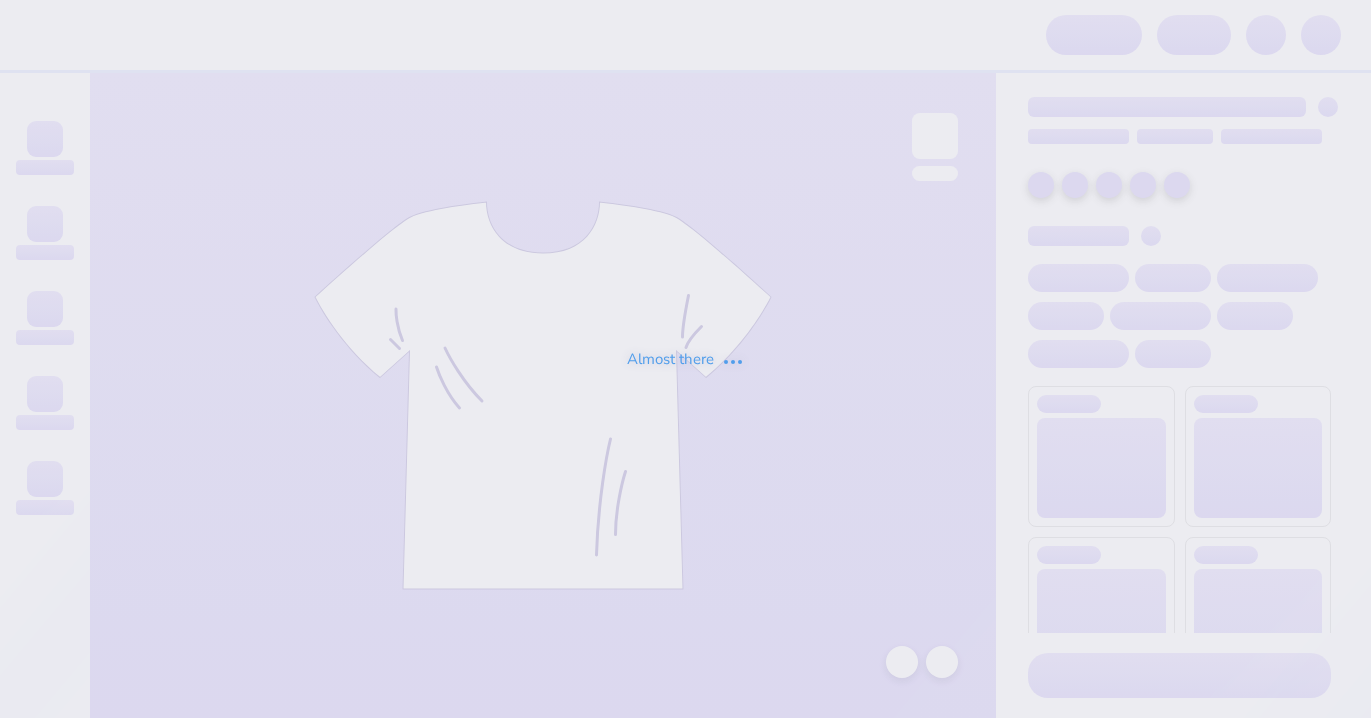 scroll, scrollTop: 0, scrollLeft: 0, axis: both 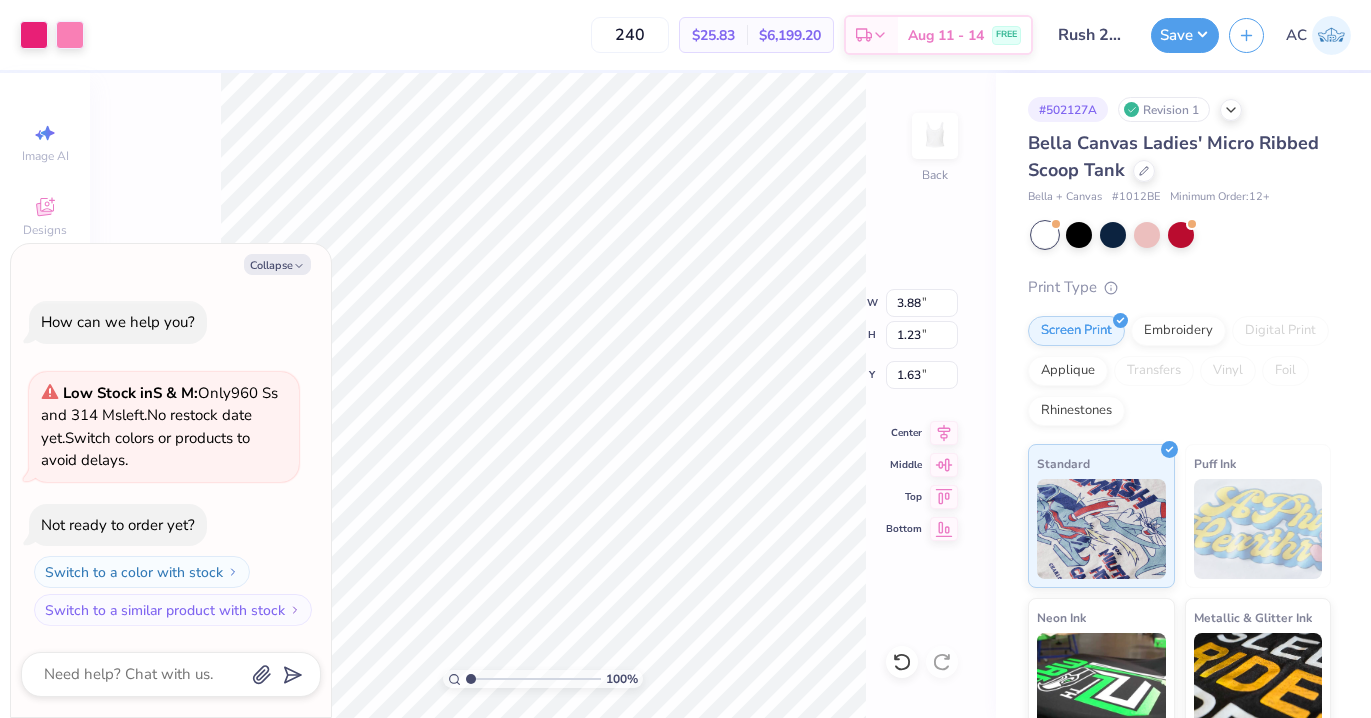 type on "x" 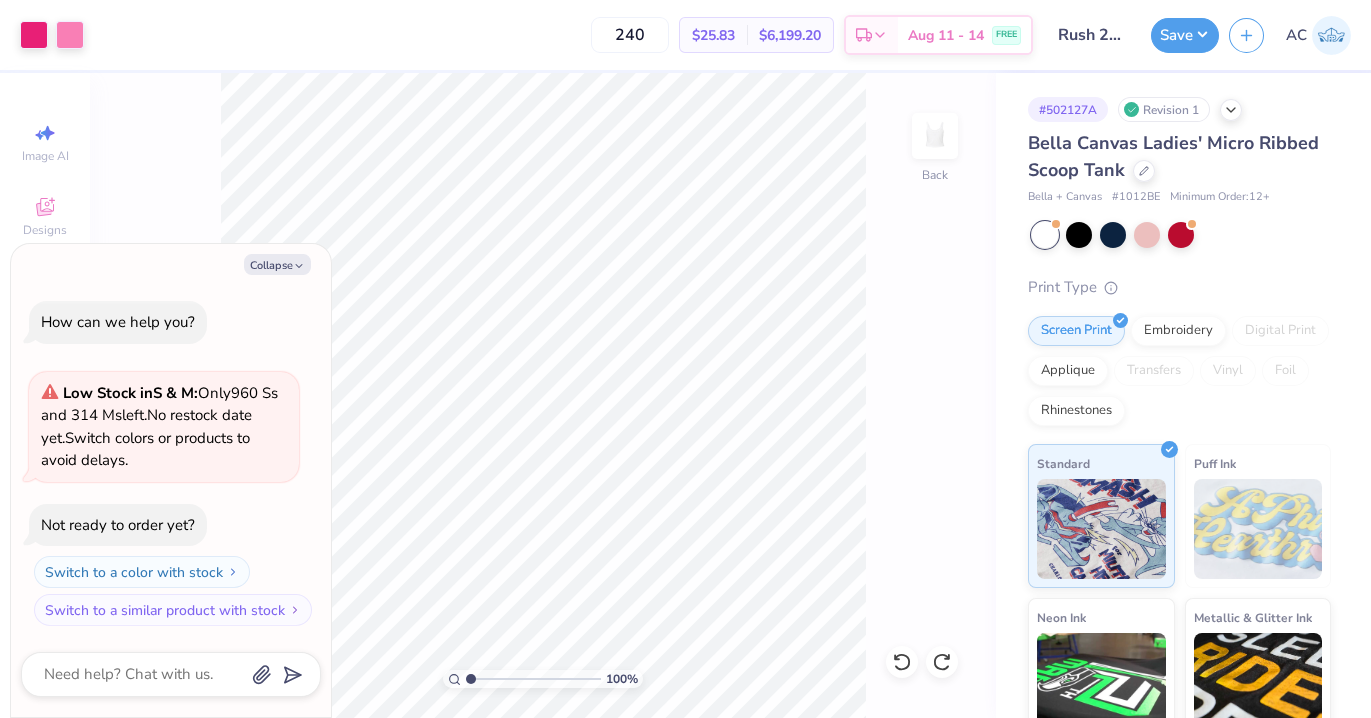 click on "100  % Back" at bounding box center (543, 395) 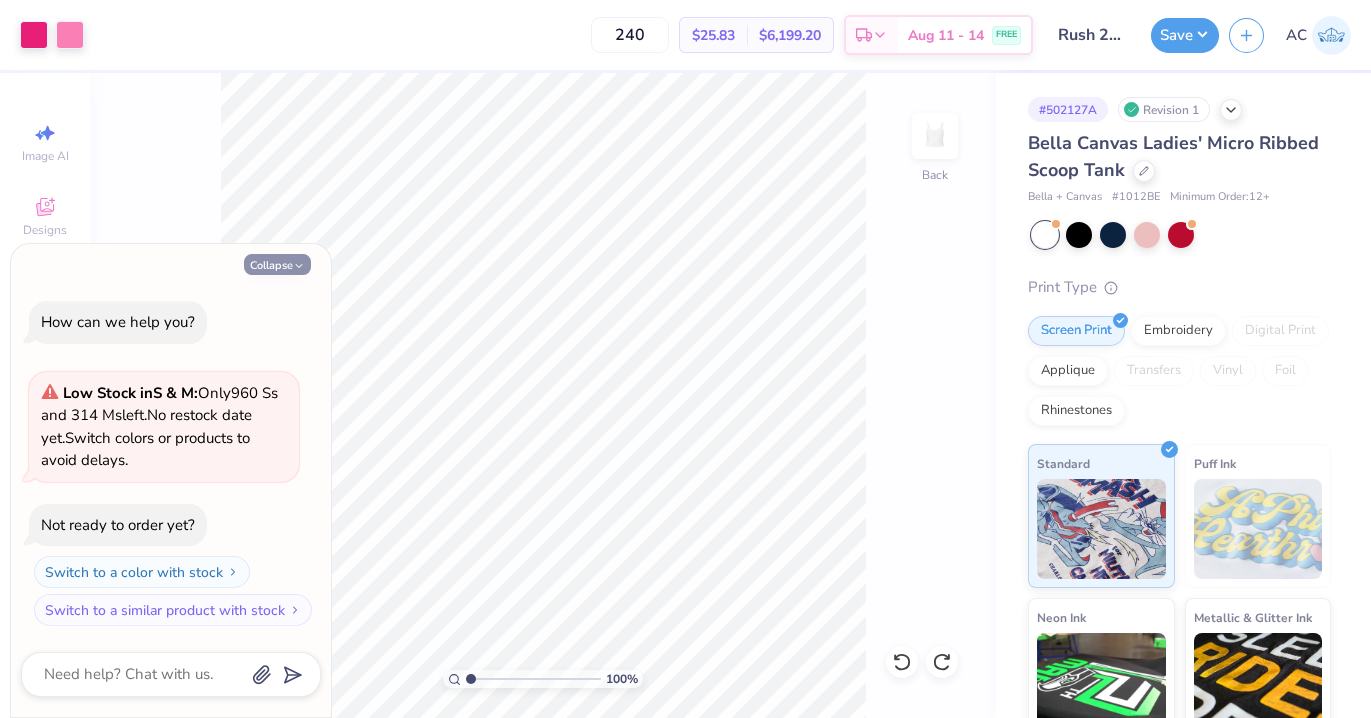 click 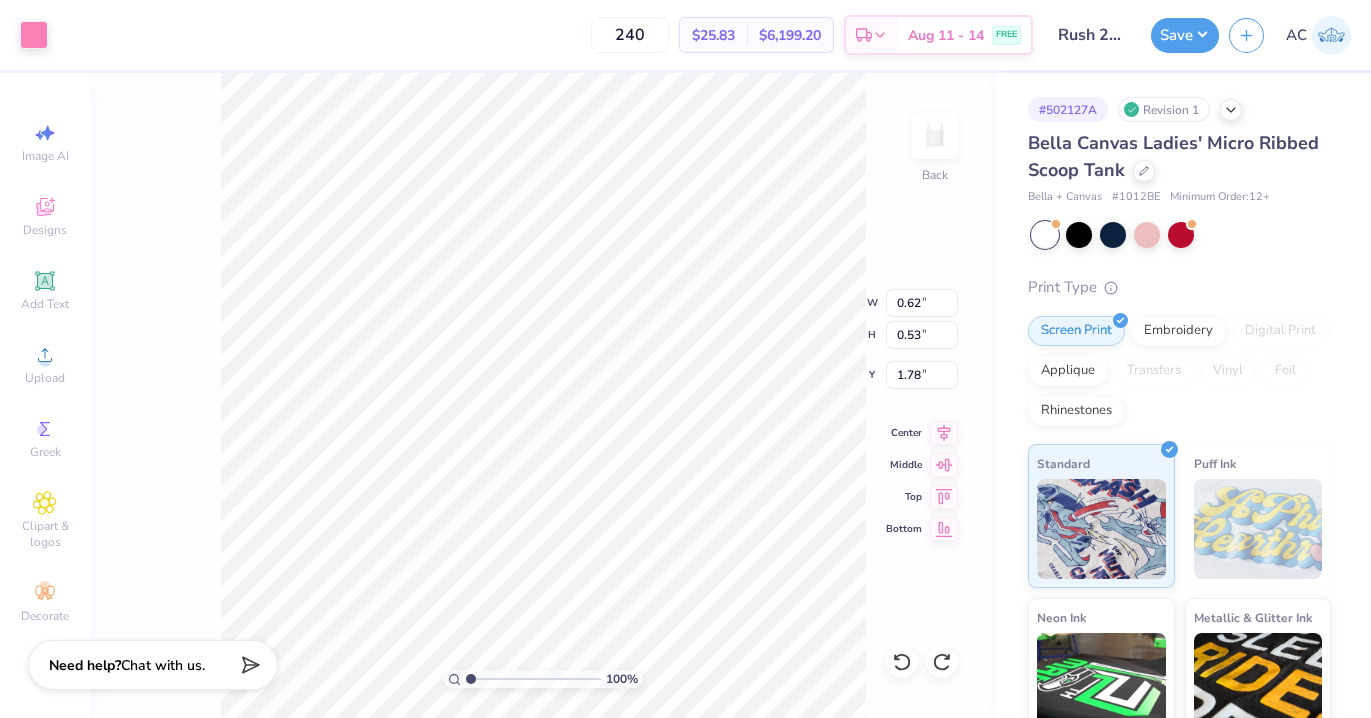 type on "2.43" 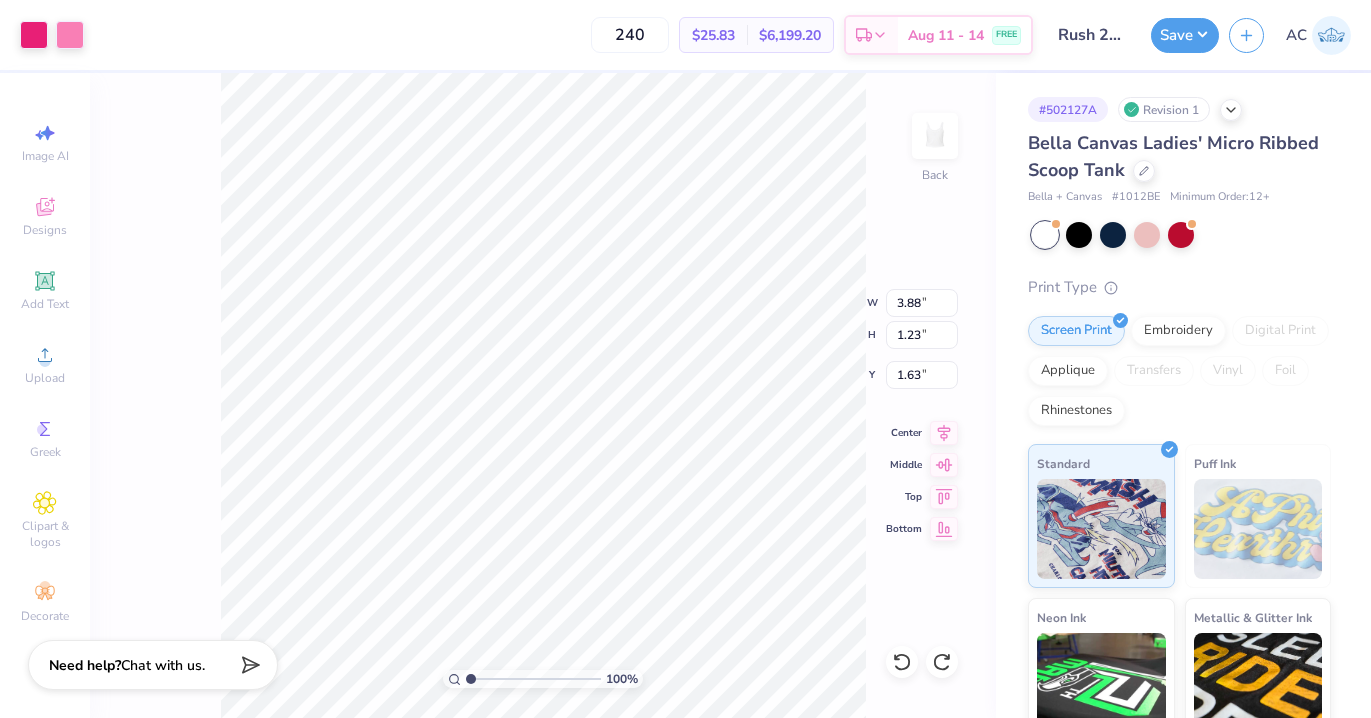 type on "1.04" 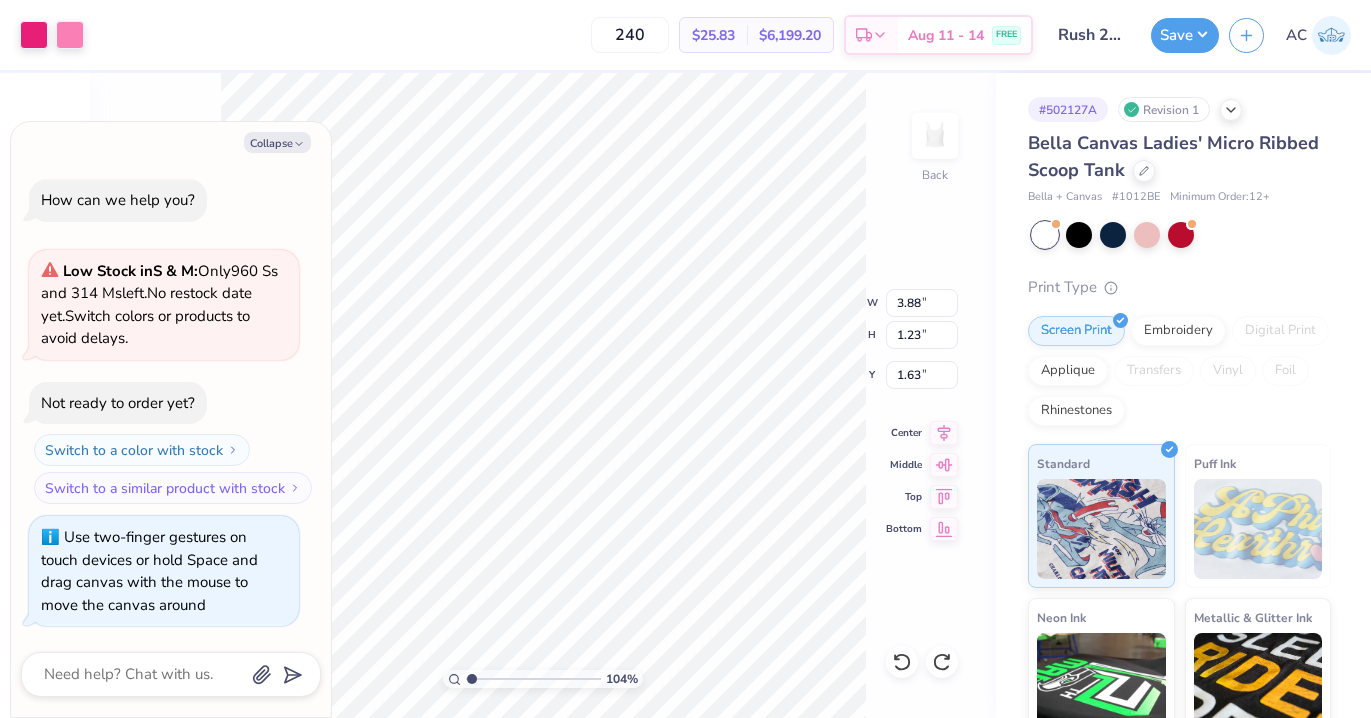 type on "x" 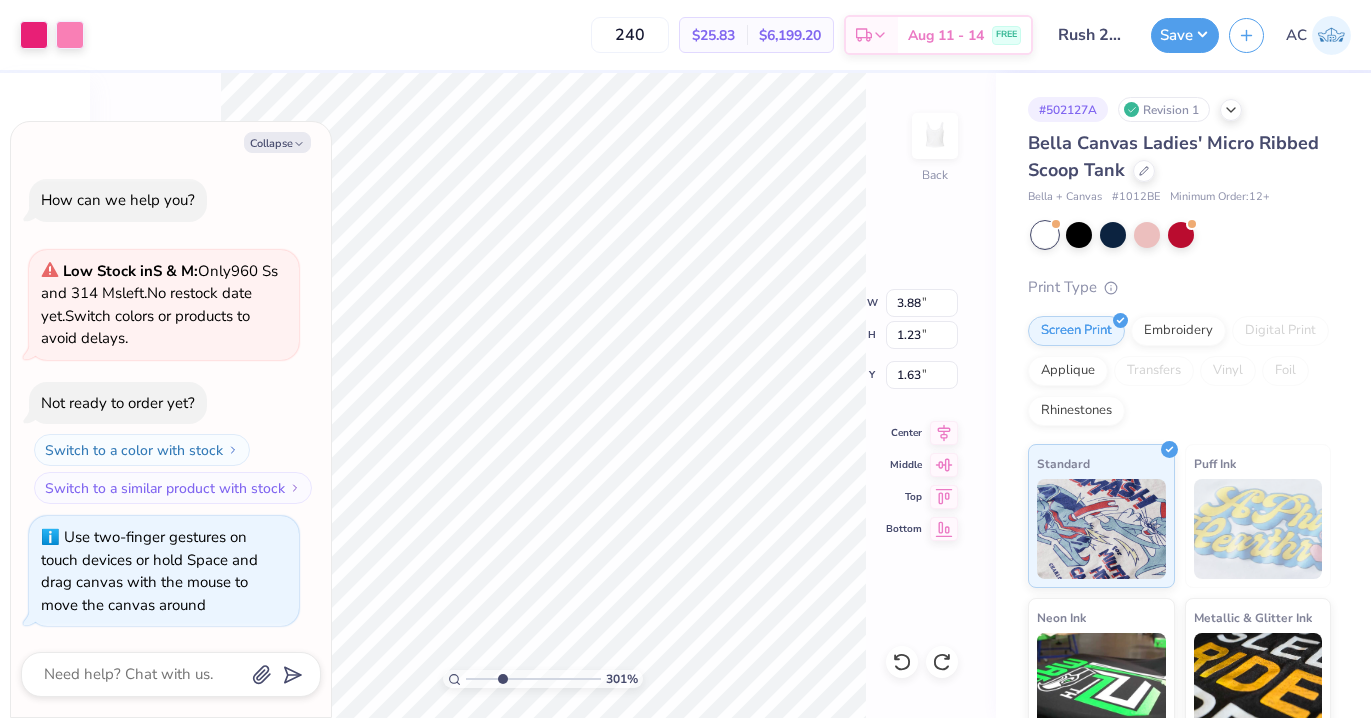 drag, startPoint x: 471, startPoint y: 680, endPoint x: 502, endPoint y: 682, distance: 31.06445 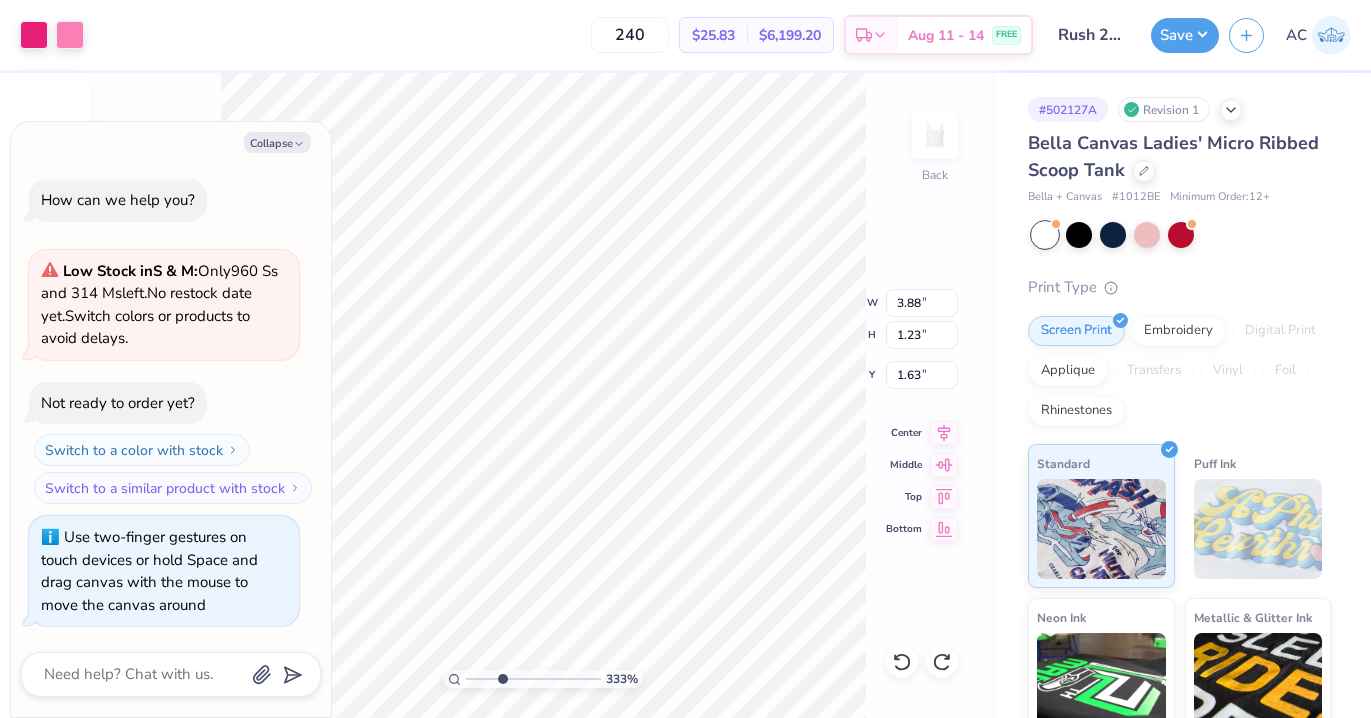 type on "x" 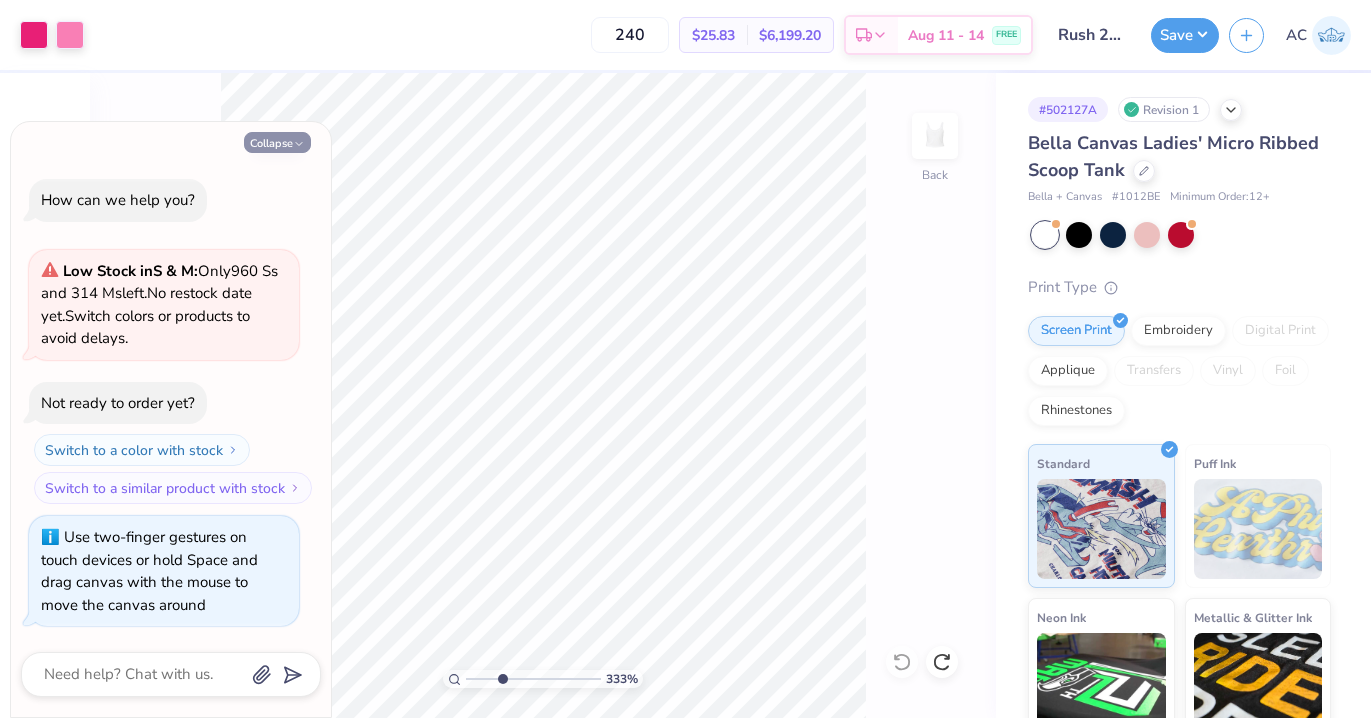 click on "Collapse" at bounding box center (277, 142) 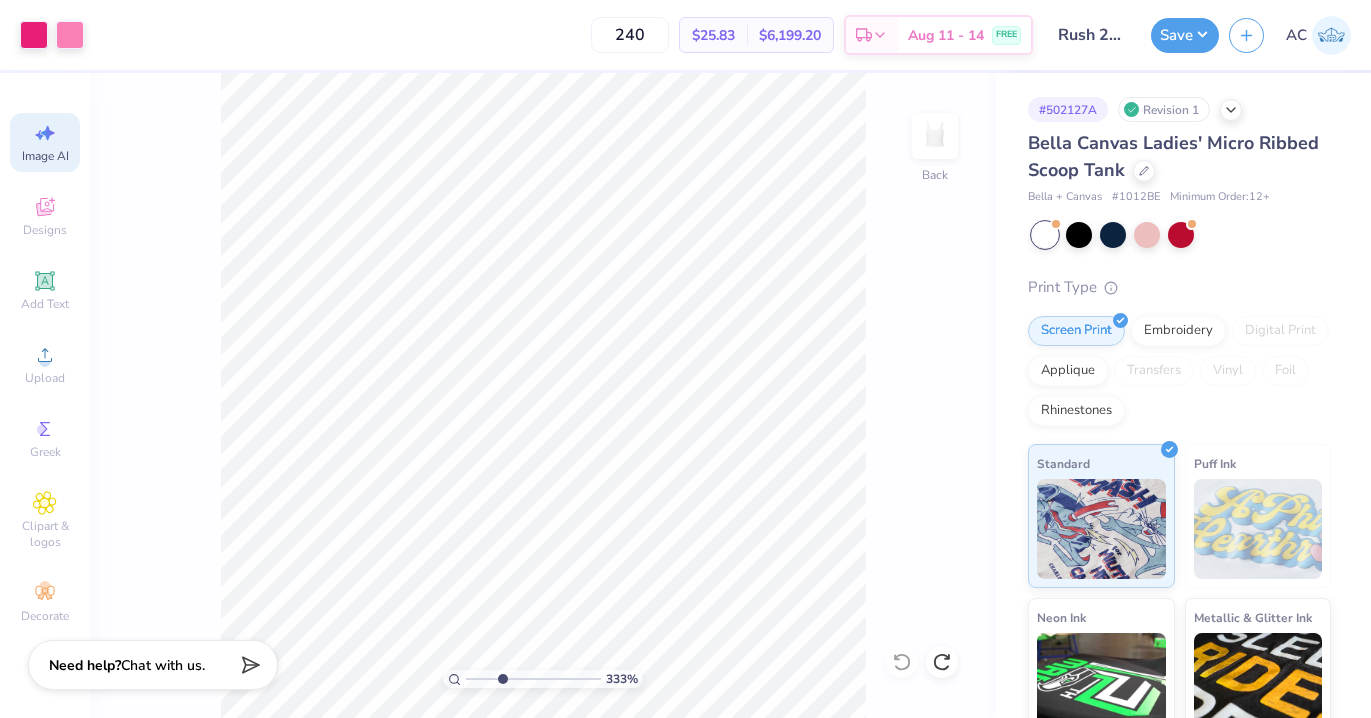 click 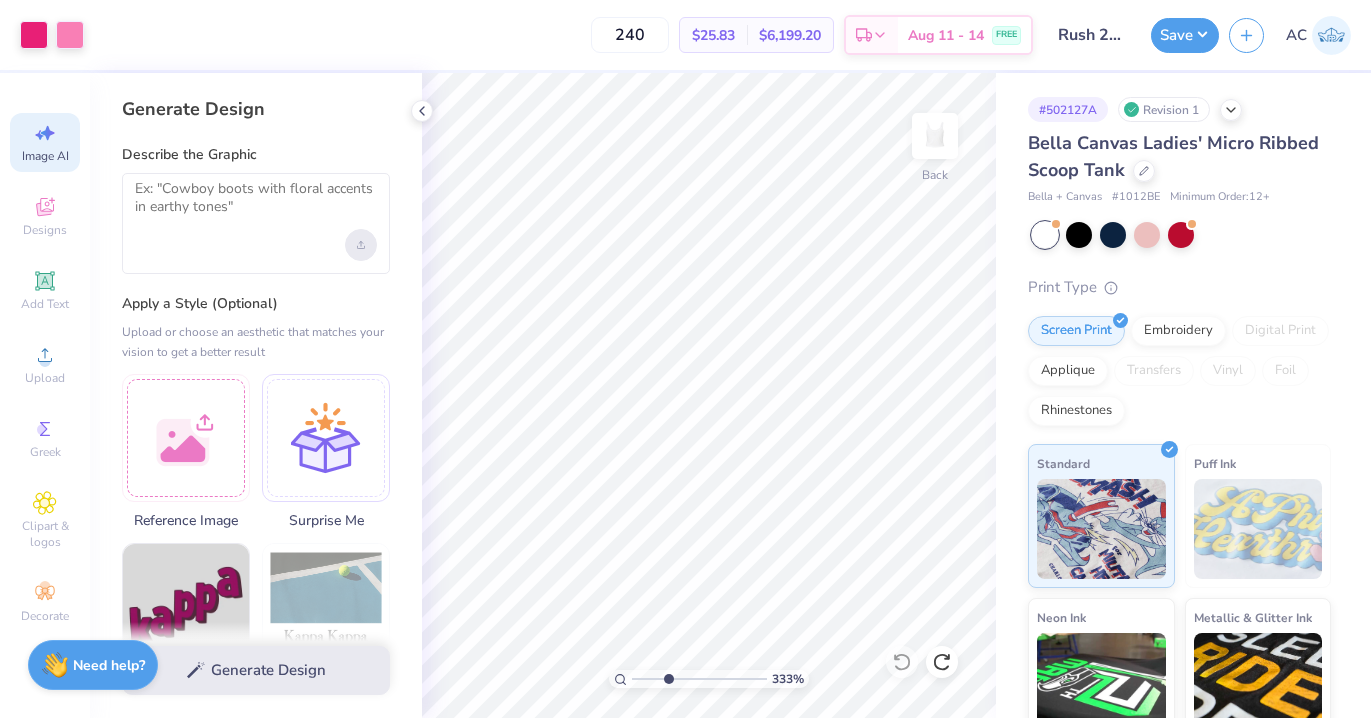 click at bounding box center (361, 245) 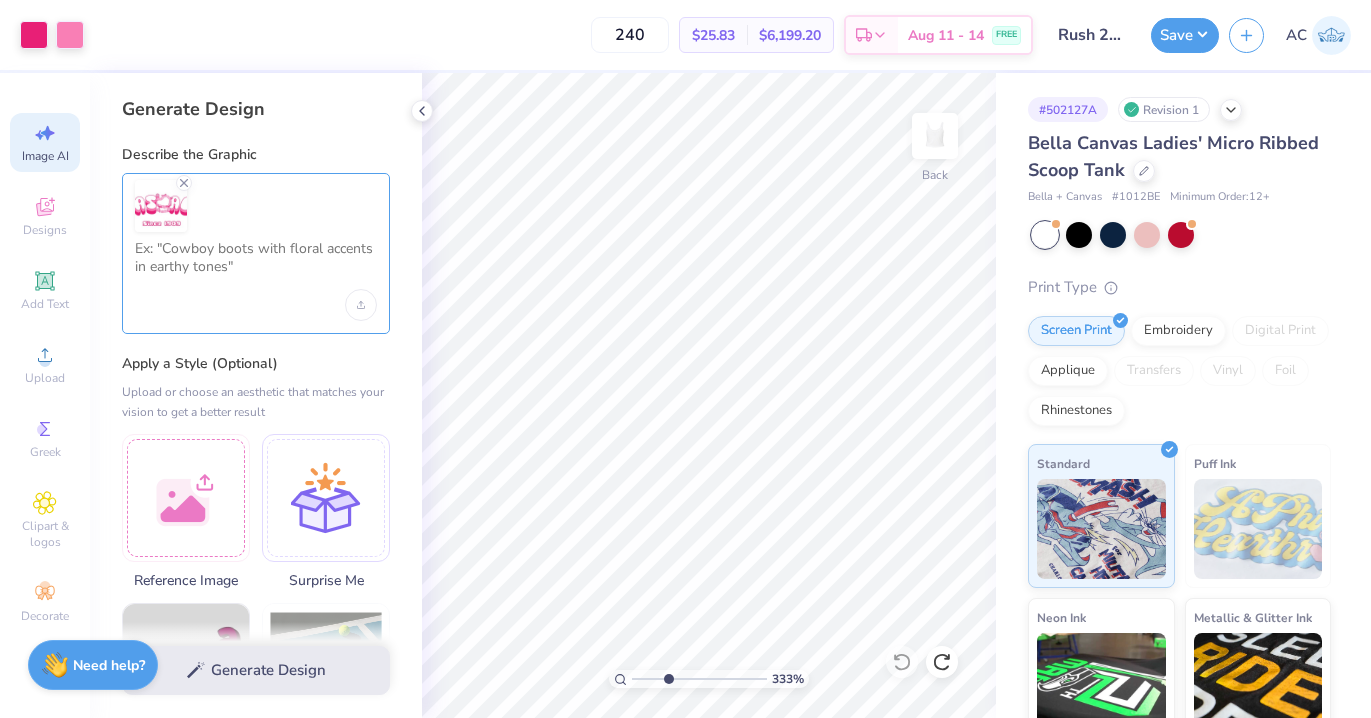 click at bounding box center [256, 265] 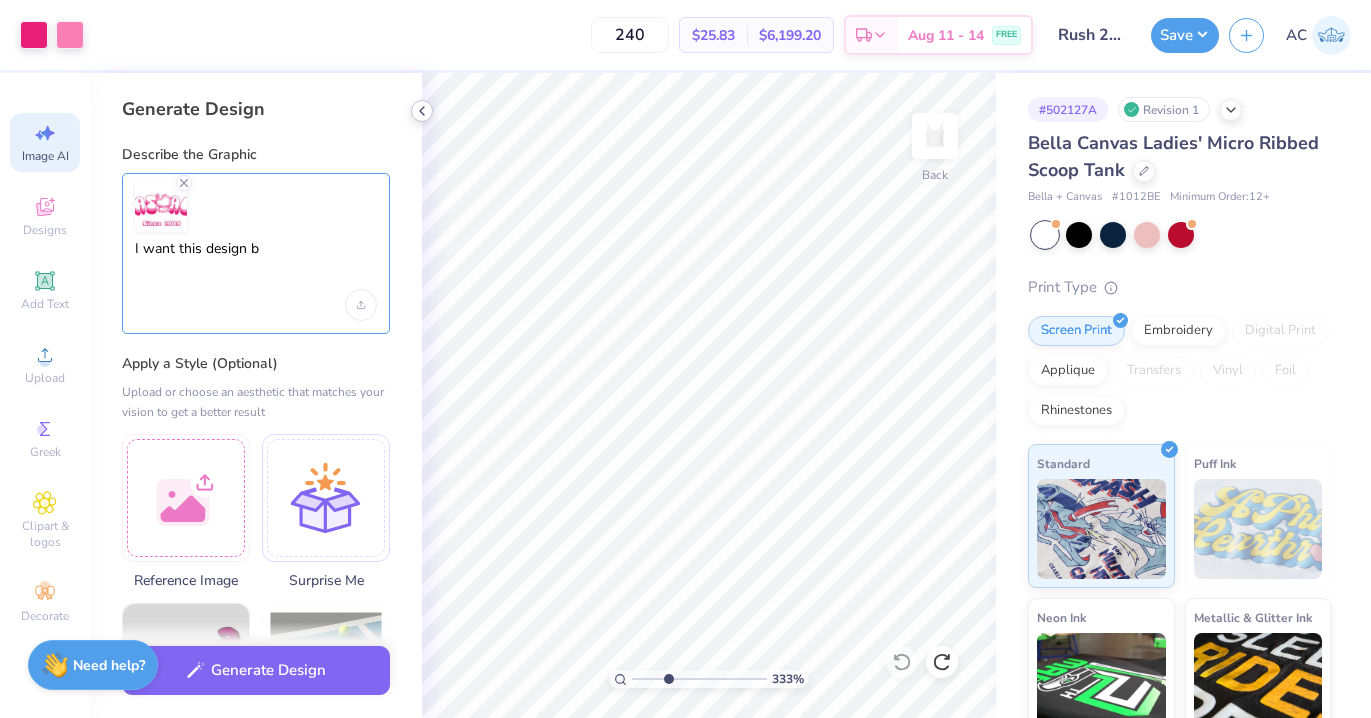 type on "I want this design b" 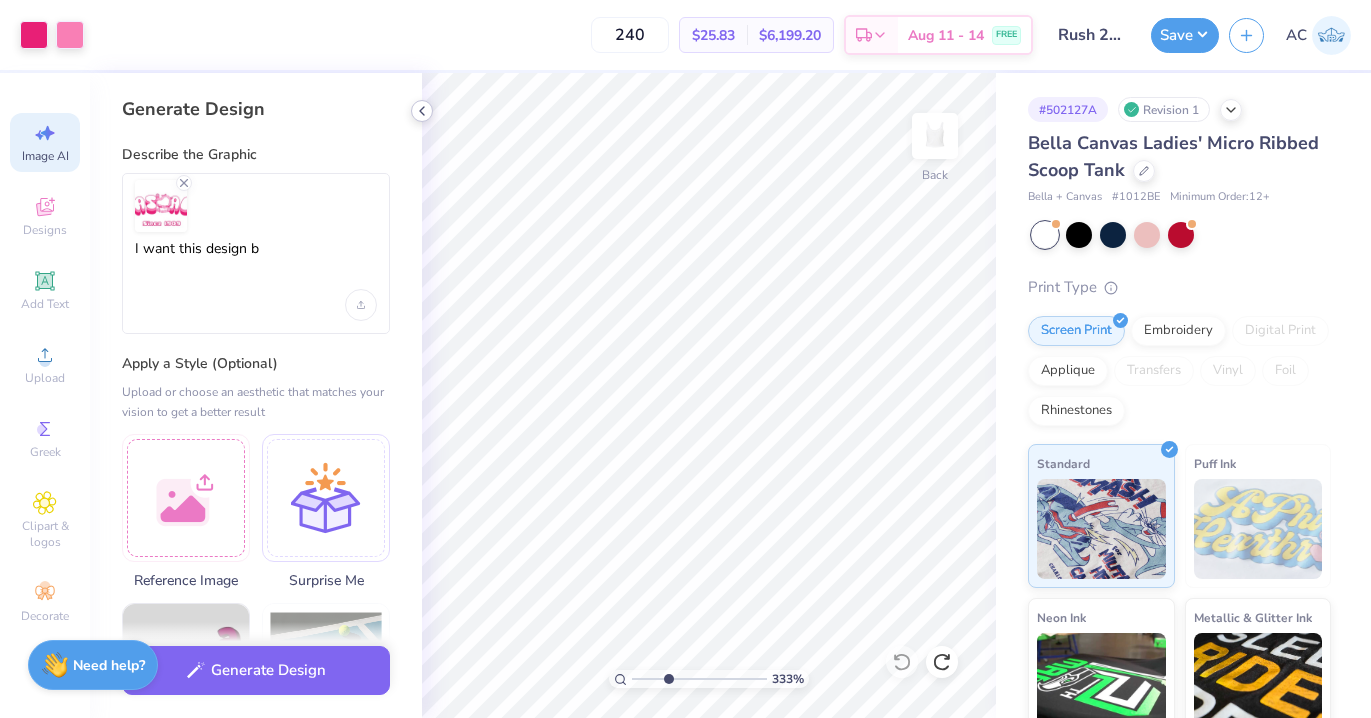 click 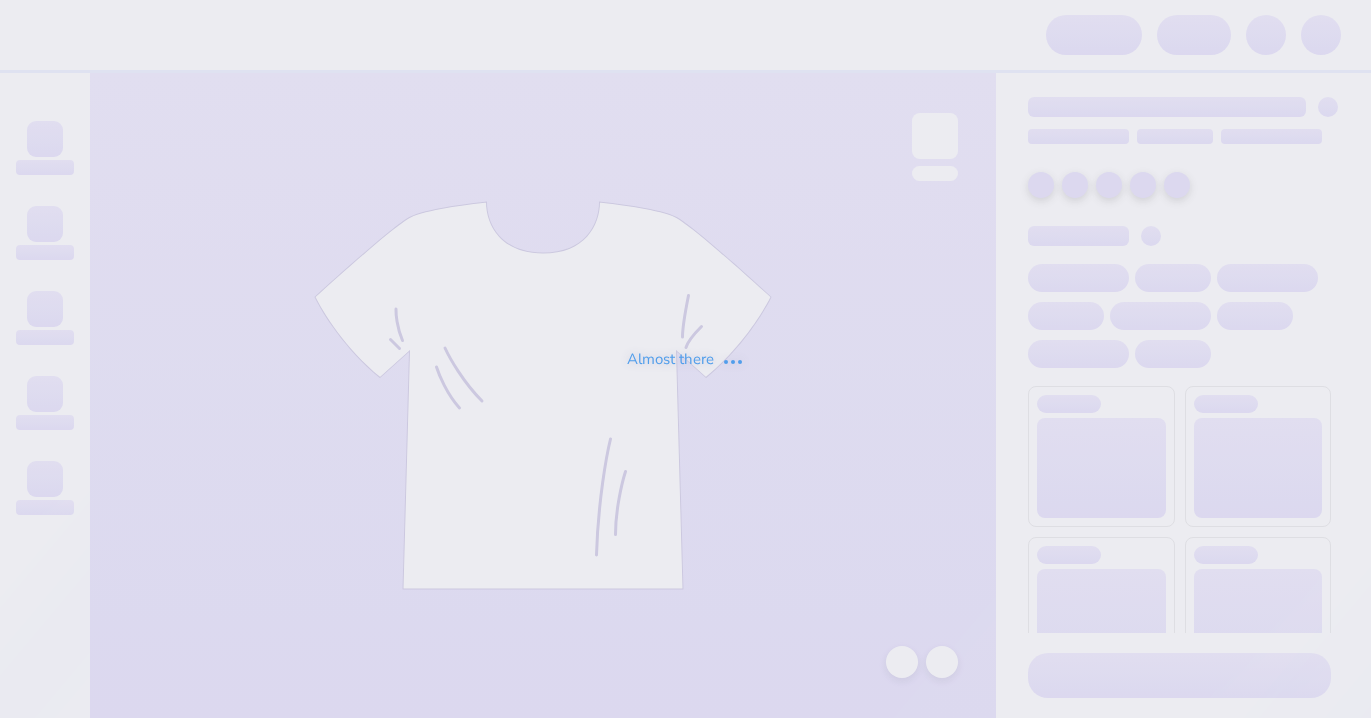scroll, scrollTop: 0, scrollLeft: 0, axis: both 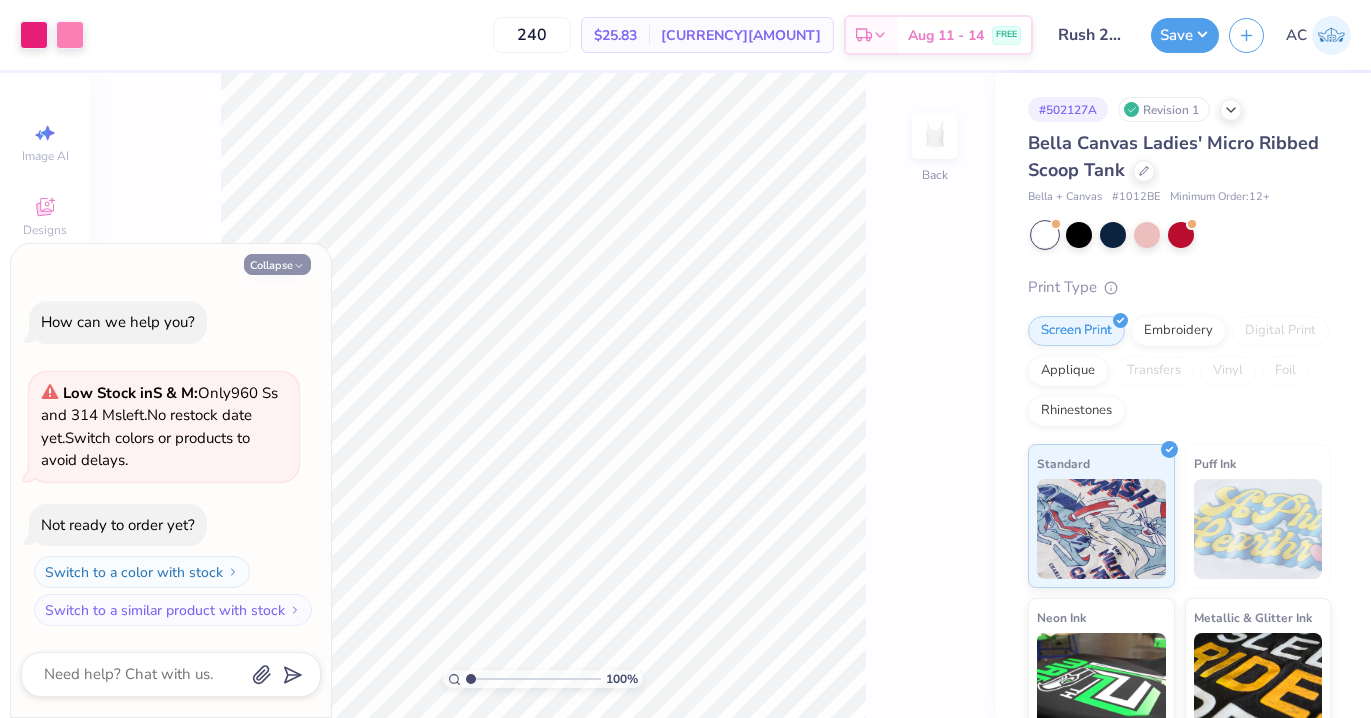 click on "Collapse" at bounding box center (277, 264) 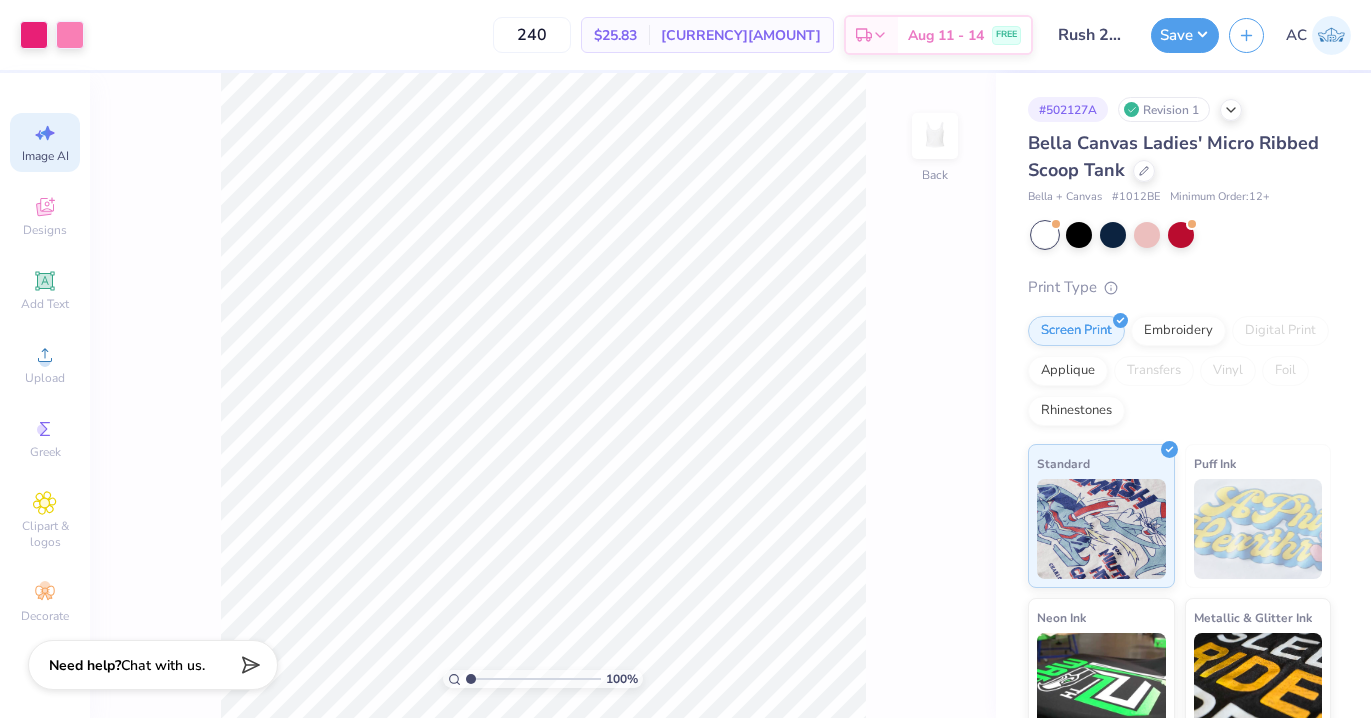 click on "Image AI" at bounding box center [45, 156] 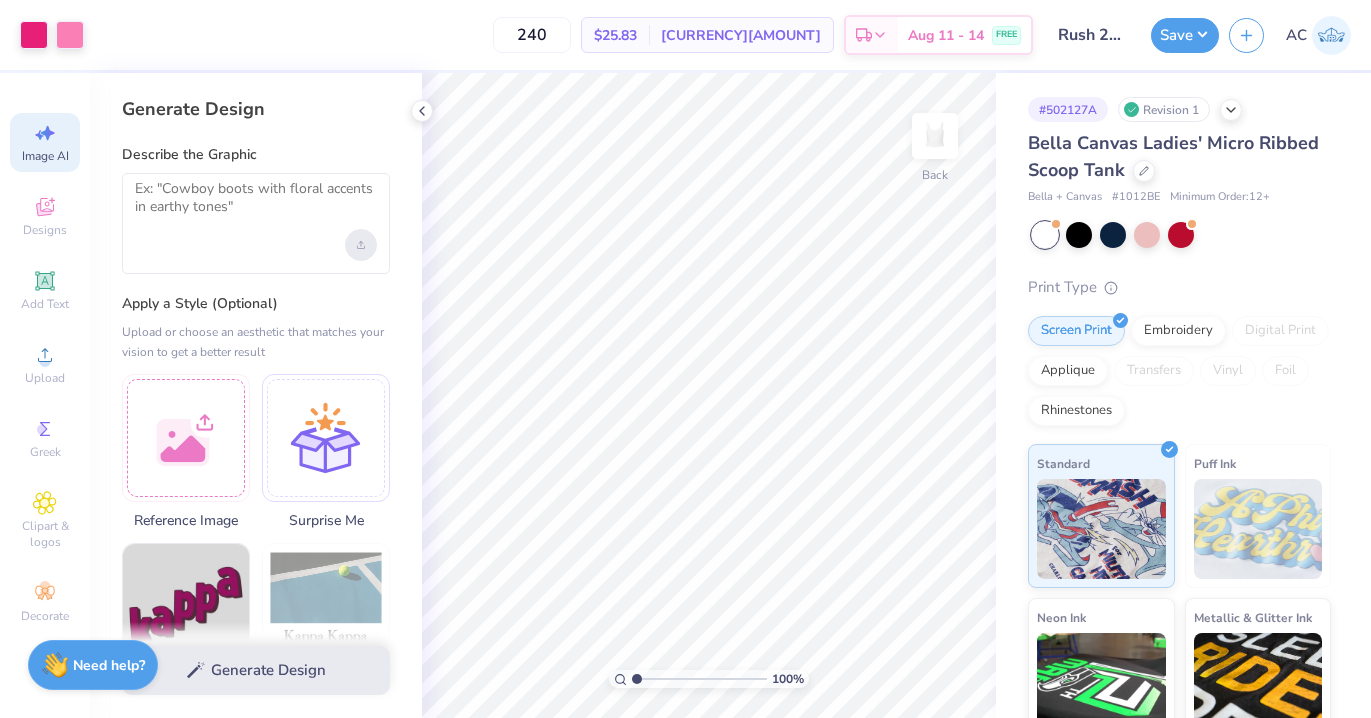 click at bounding box center [361, 245] 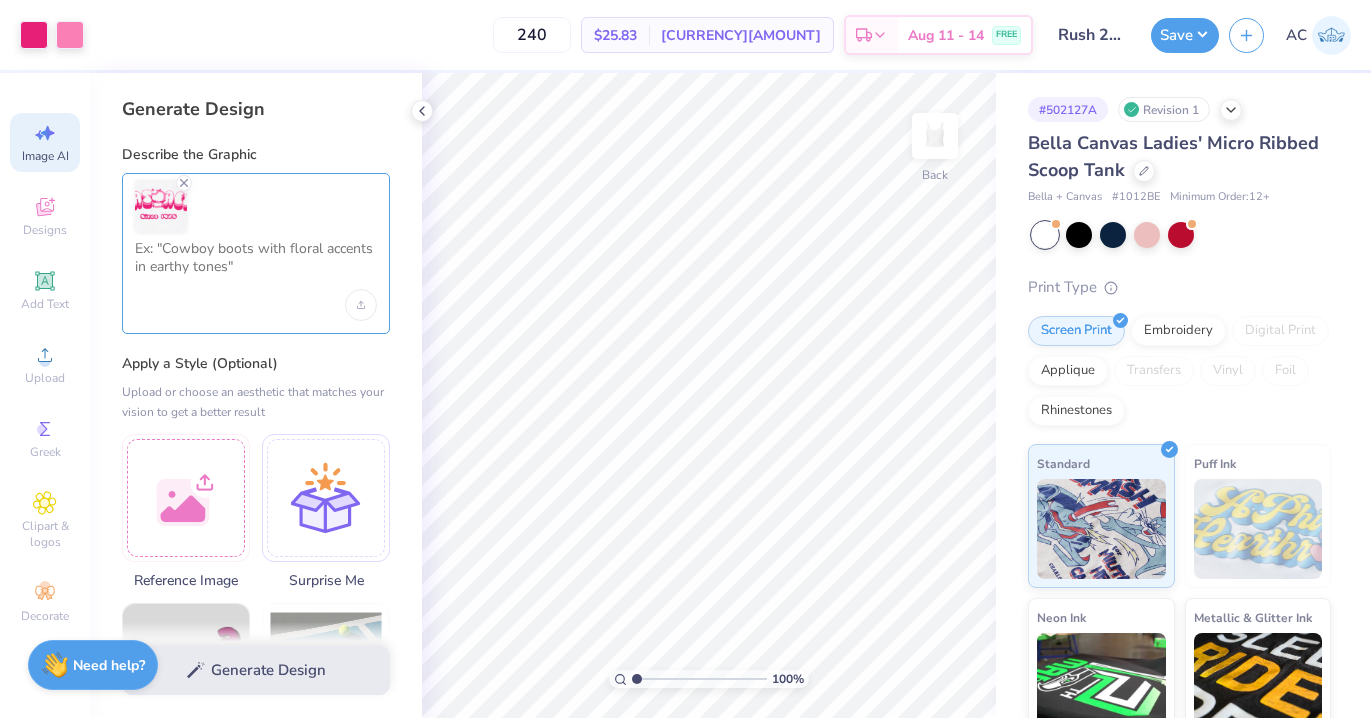click at bounding box center (256, 265) 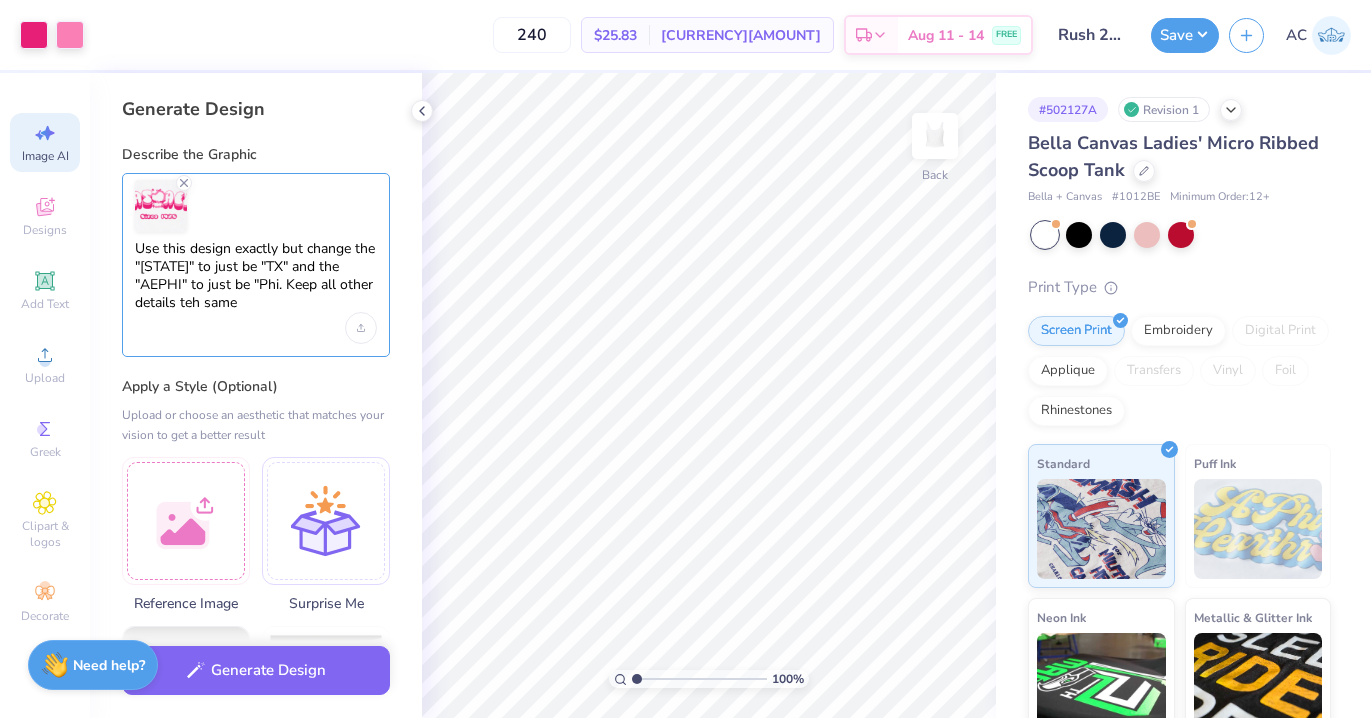 click on "Use this design exactly but change the "Texas" to just be "TX" and the "AEPHI" to just be "Phi. Keep all other details teh same" at bounding box center (256, 276) 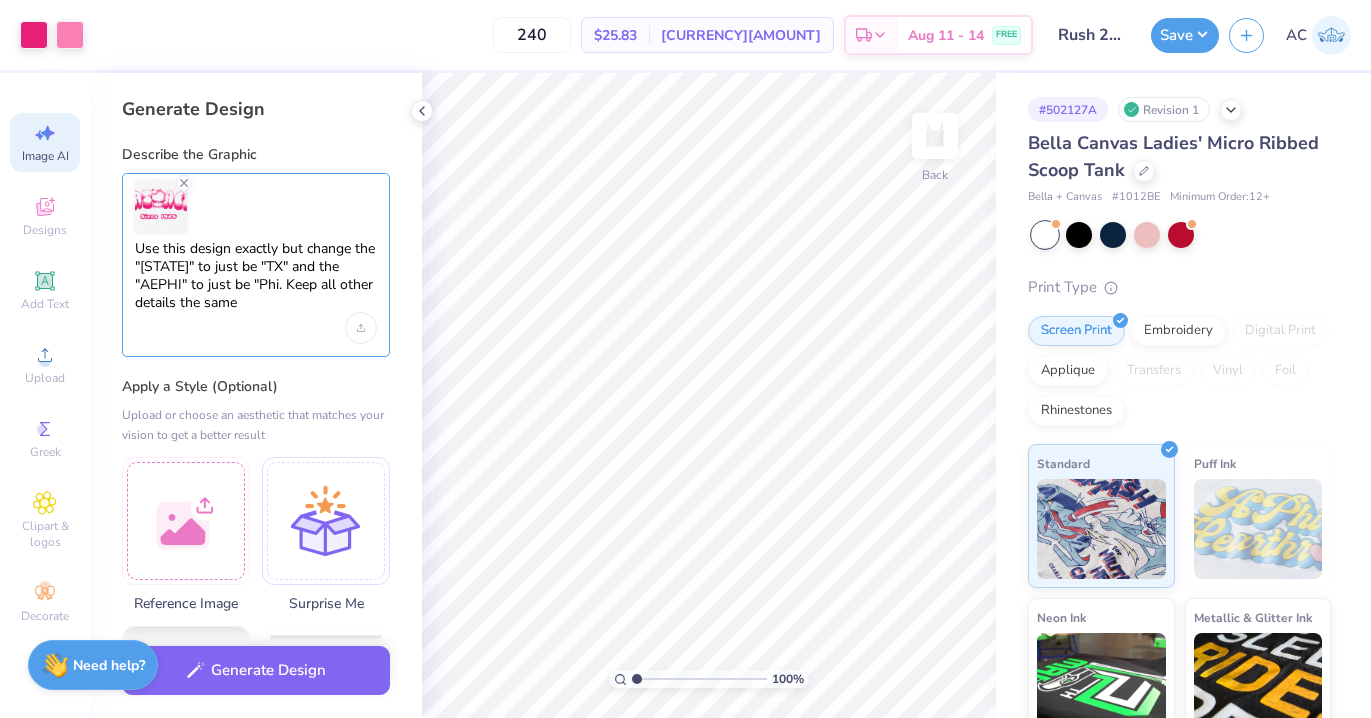 click on "Use this design exactly but change the "Texas" to just be "TX" and the "AEPHI" to just be "Phi. Keep all other details the same" at bounding box center [256, 276] 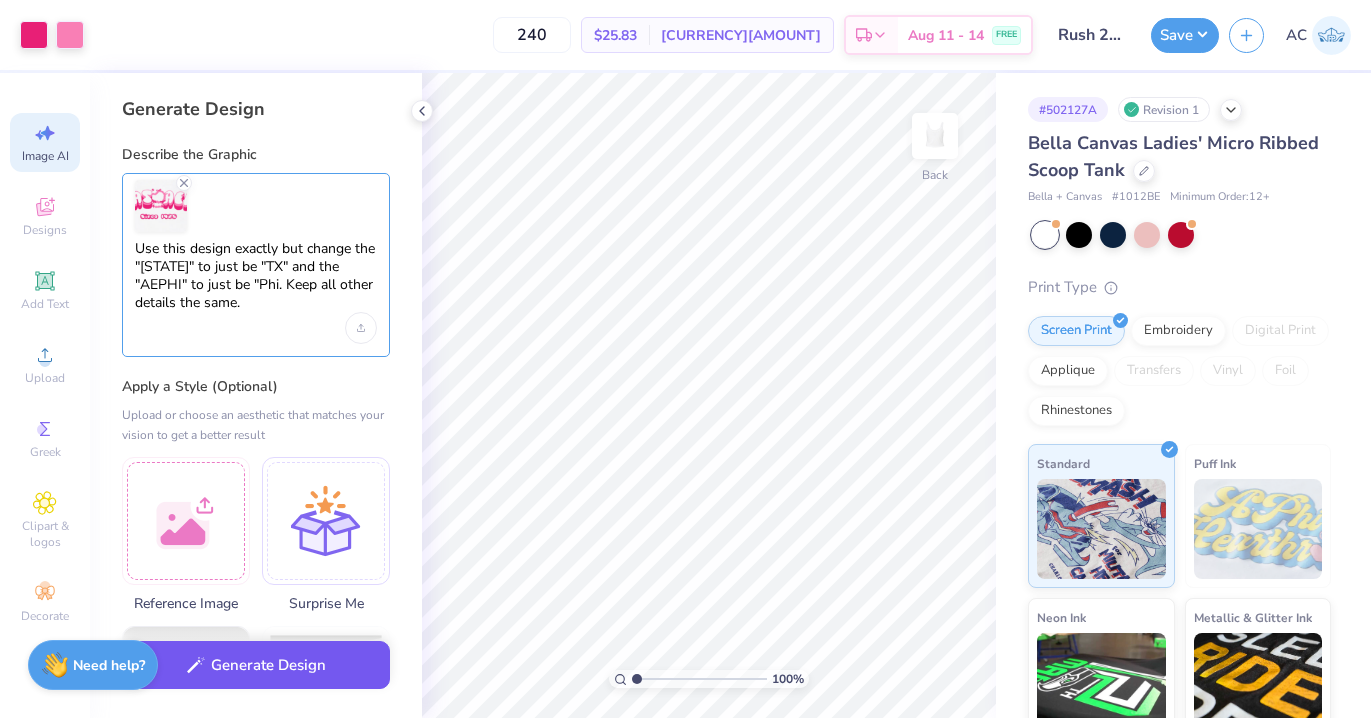 type on "Use this design exactly but change the "Texas" to just be "TX" and the "AEPHI" to just be "Phi. Keep all other details the same." 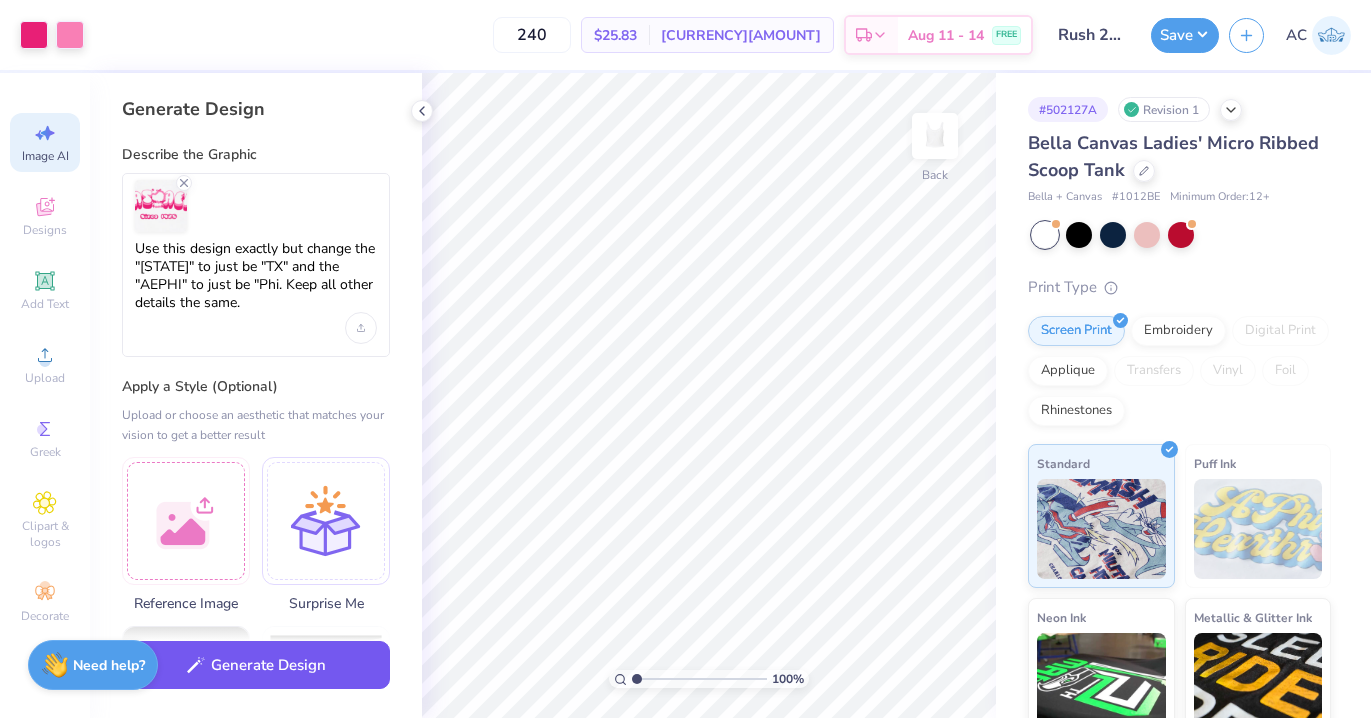 click on "Generate Design" at bounding box center [256, 665] 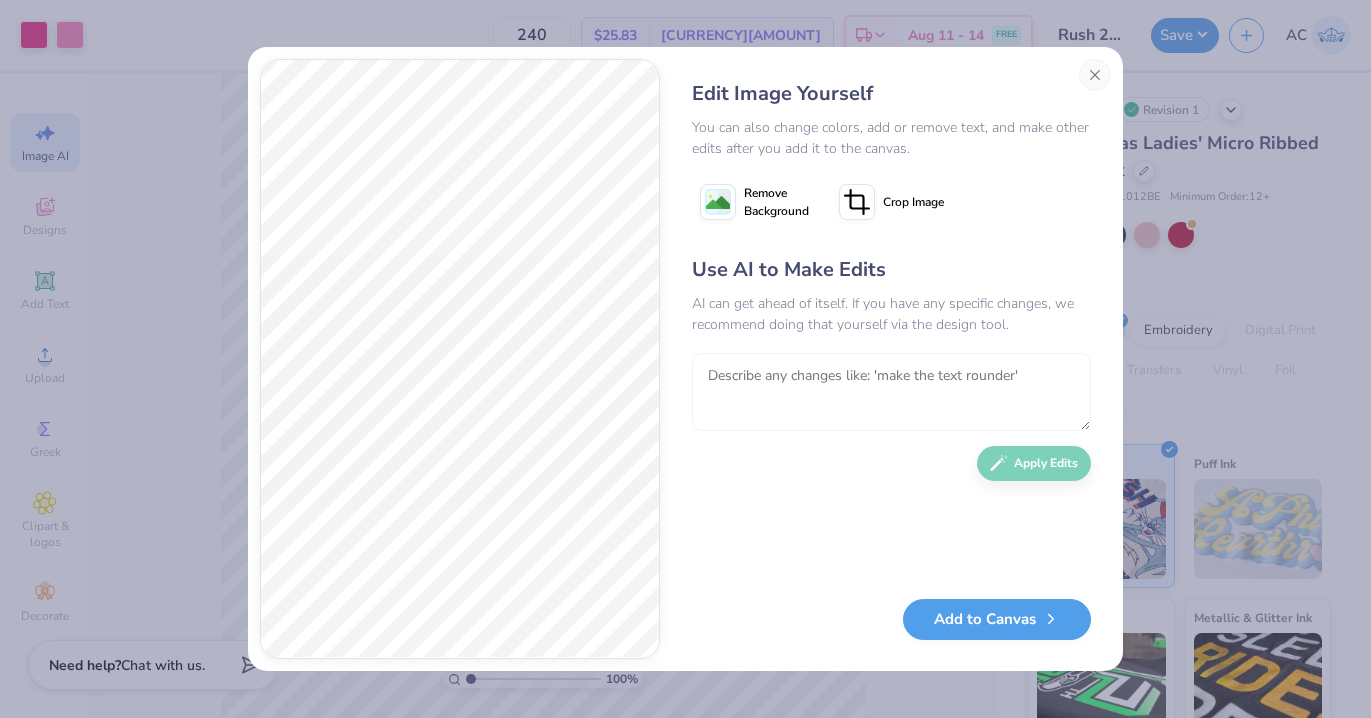 click at bounding box center (891, 392) 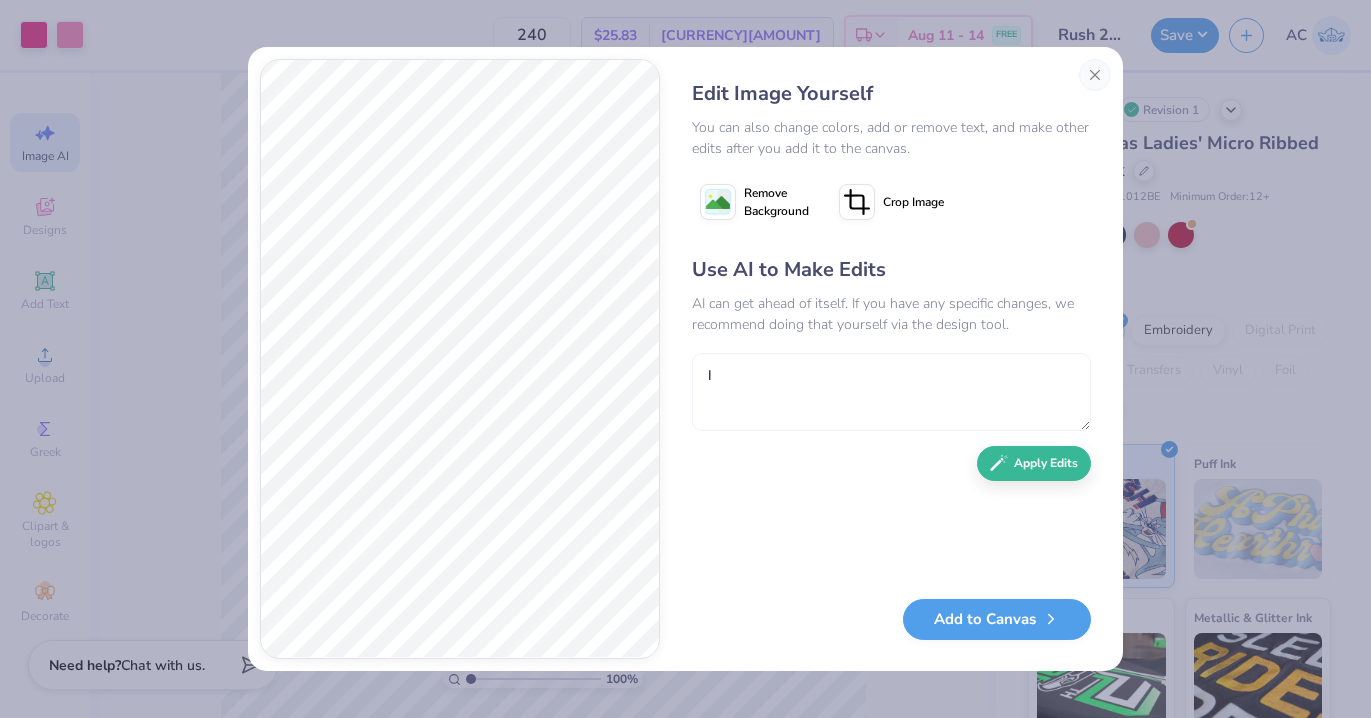 type on "I" 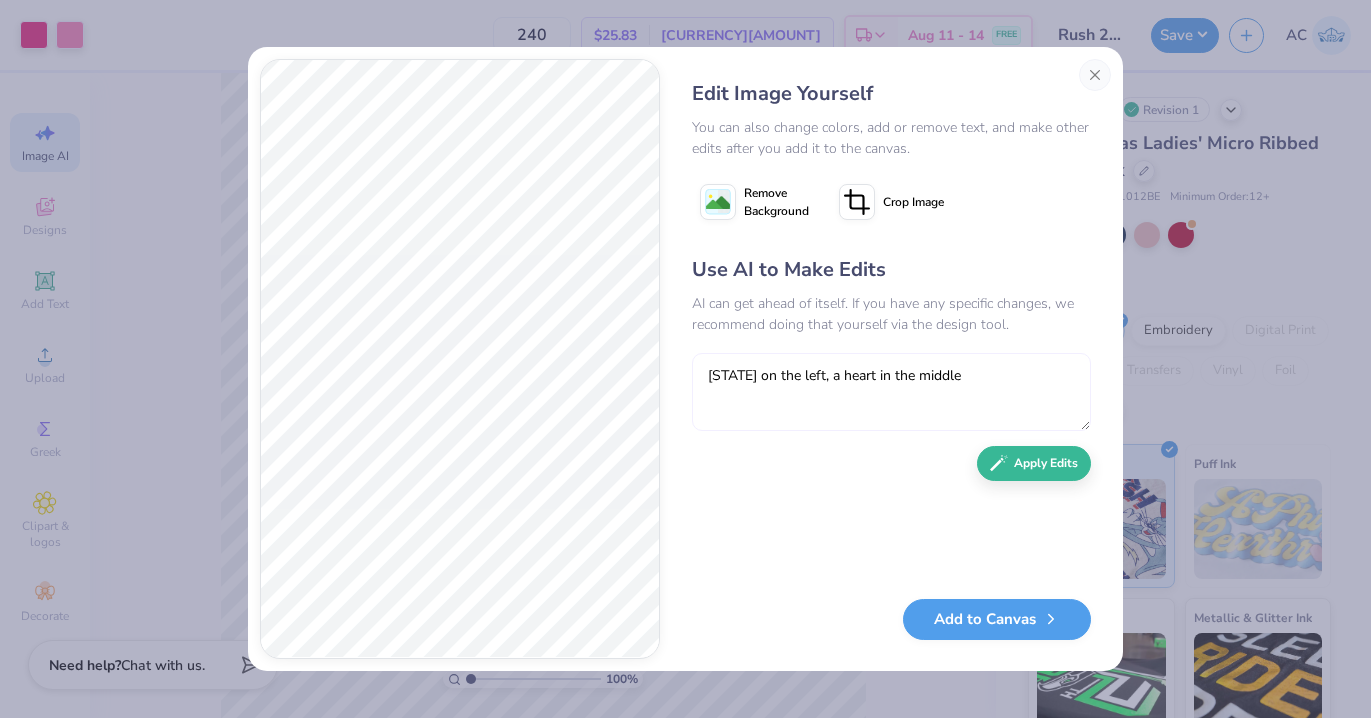click on "TX on the left, a heart in the middle" at bounding box center [891, 392] 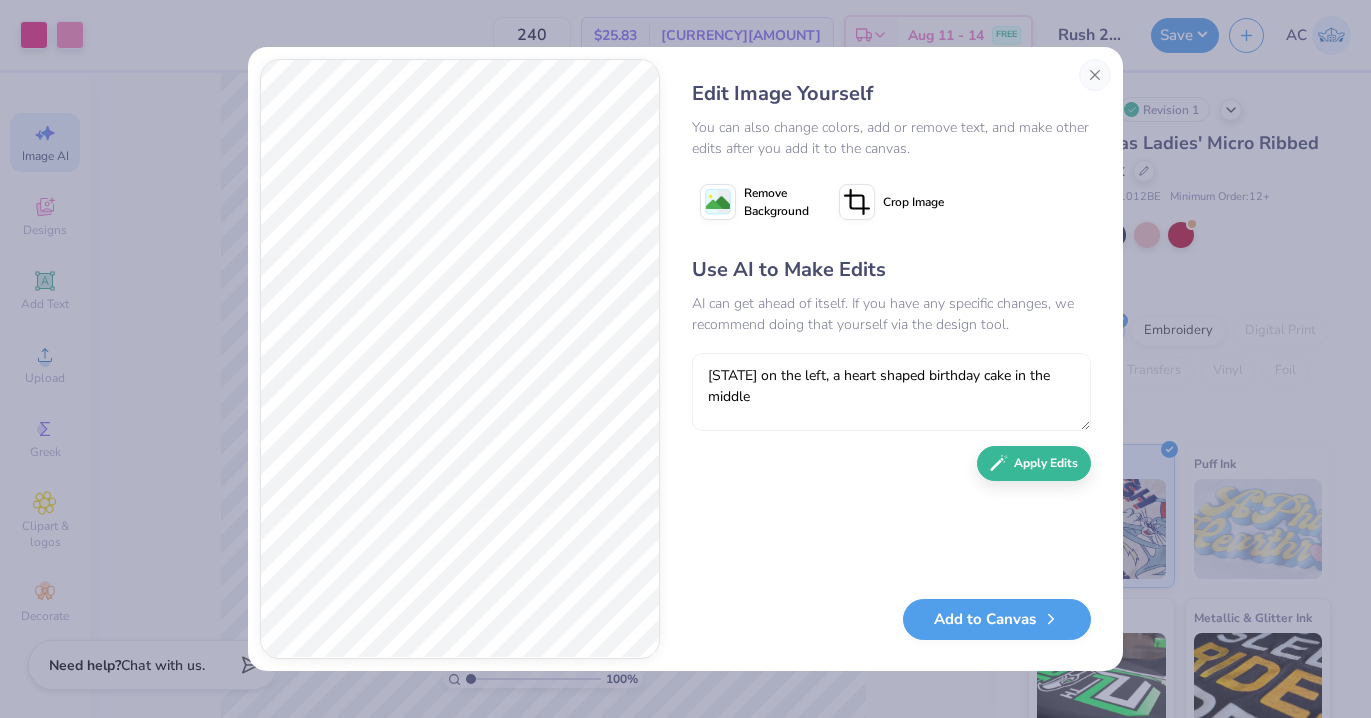 click on "TX on the left, a heart shaped birthday cake in the middle" at bounding box center [891, 392] 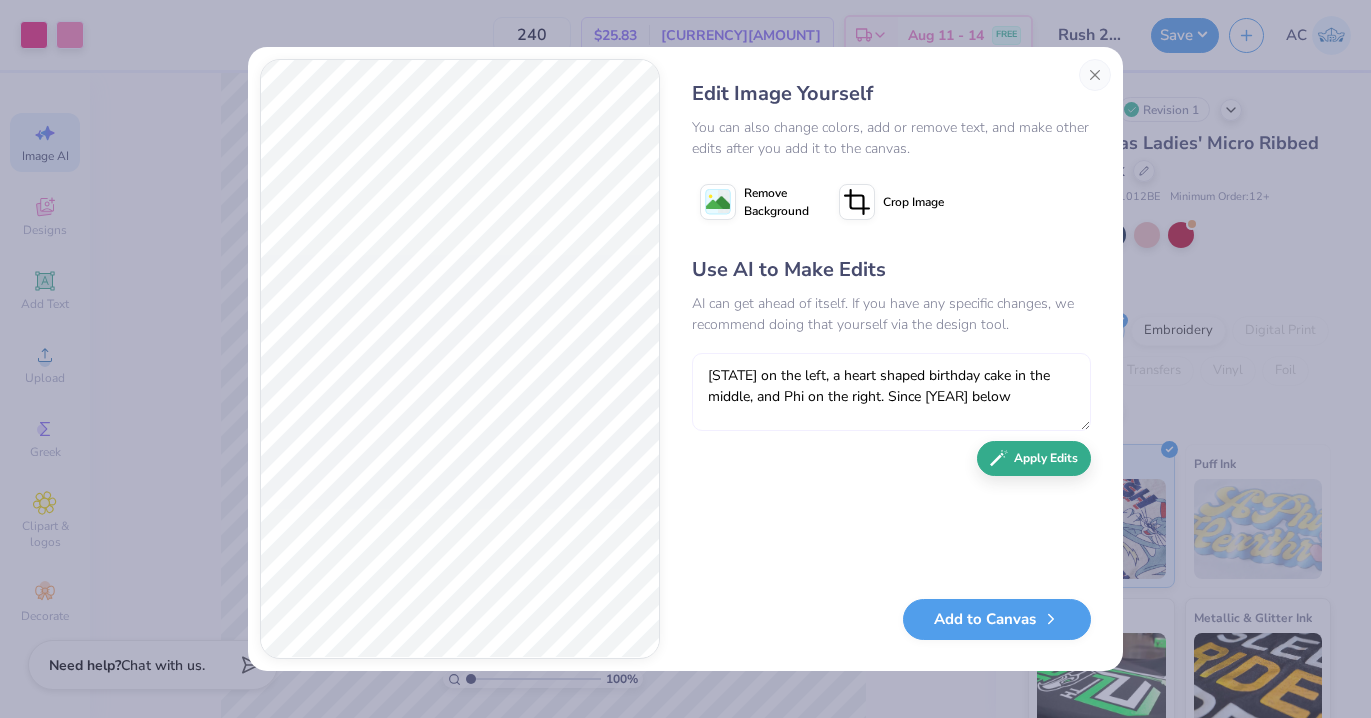 type on "TX on the left, a heart shaped birthday cake in the middle, and Phi on the right. Since 1925 below" 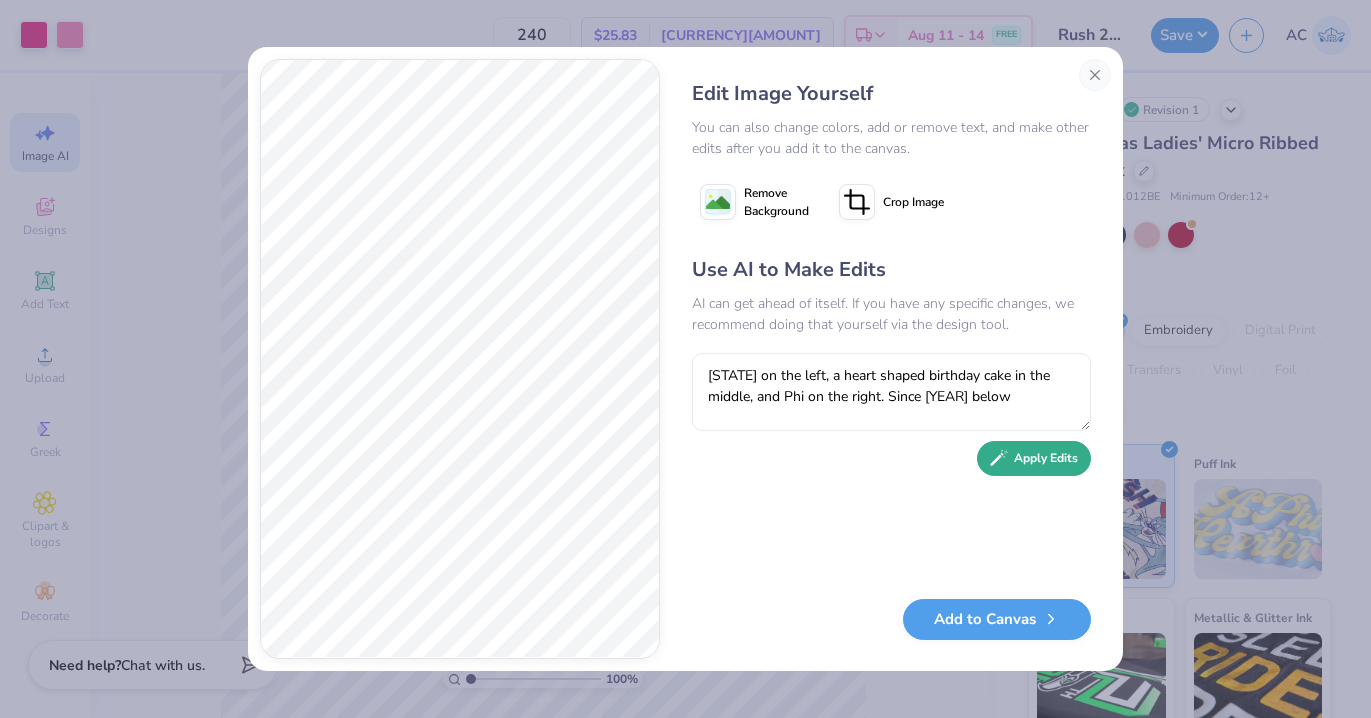 click on "Apply Edits" at bounding box center (1034, 458) 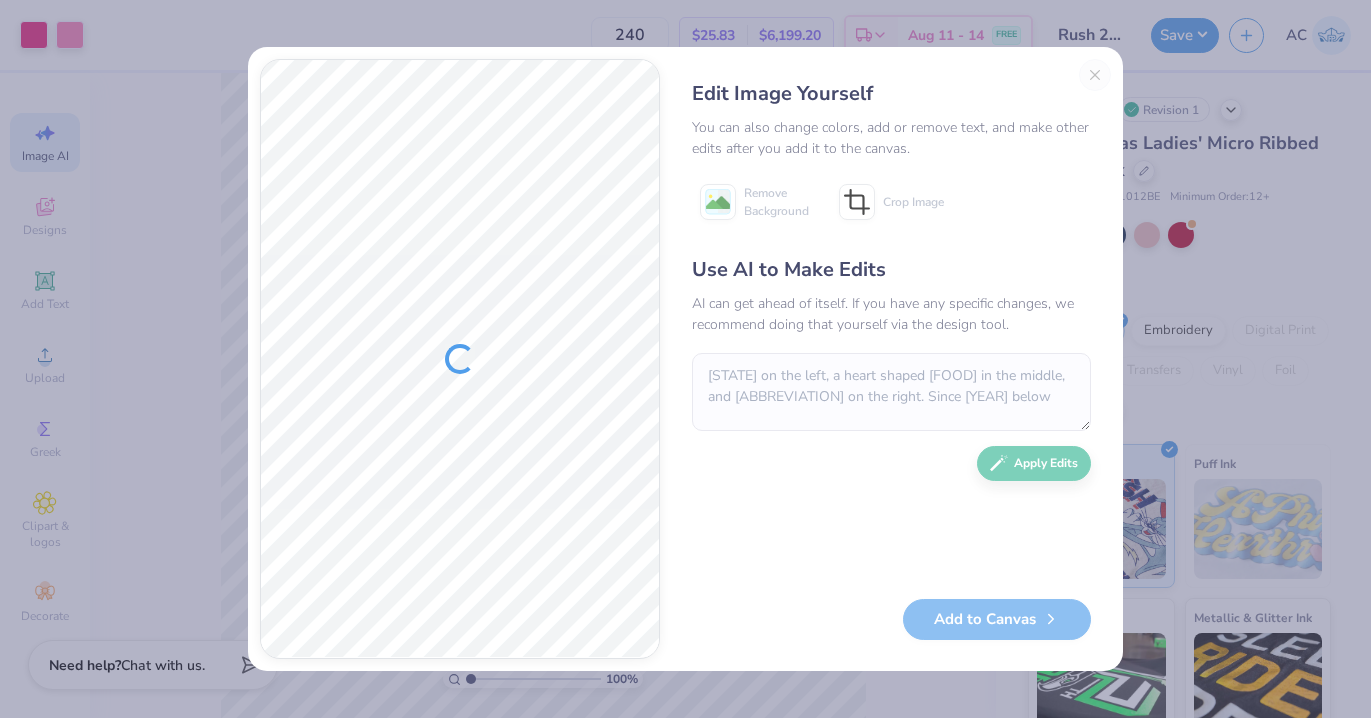 scroll, scrollTop: 0, scrollLeft: 0, axis: both 